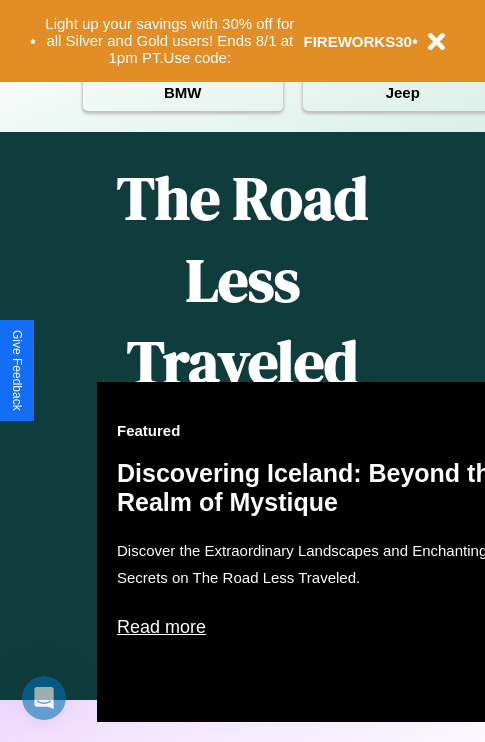 scroll, scrollTop: 2423, scrollLeft: 0, axis: vertical 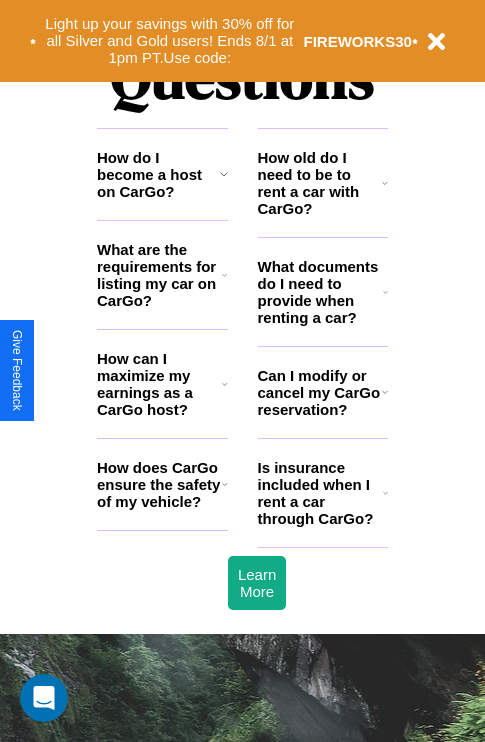 click on "How can I maximize my earnings as a CarGo host?" at bounding box center [159, 384] 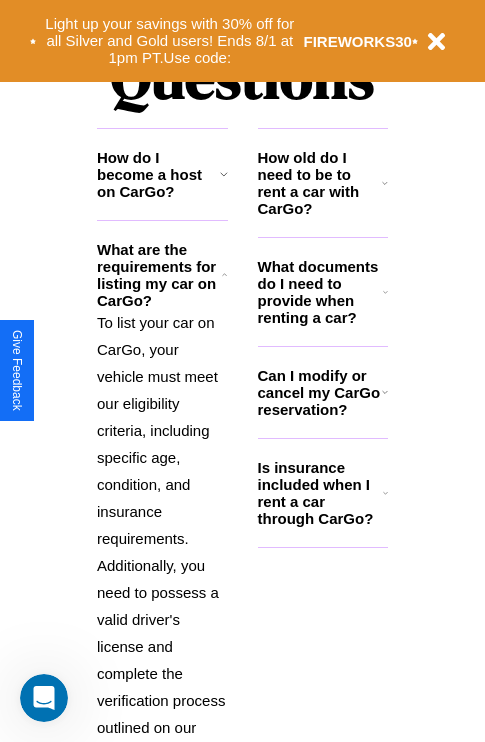 click 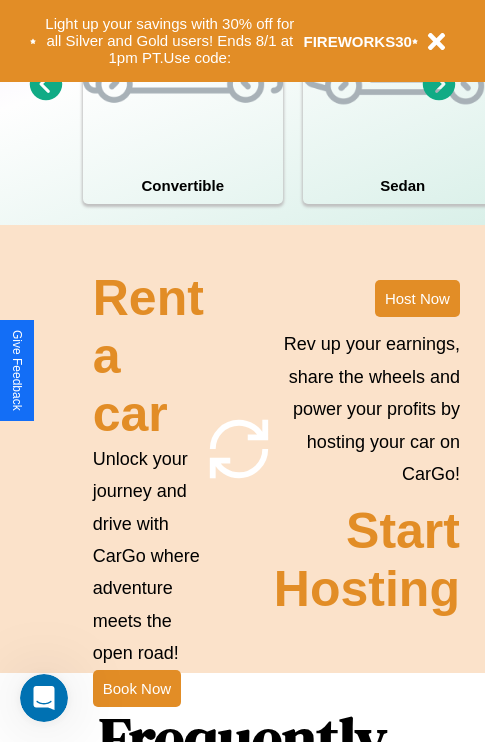scroll, scrollTop: 1558, scrollLeft: 0, axis: vertical 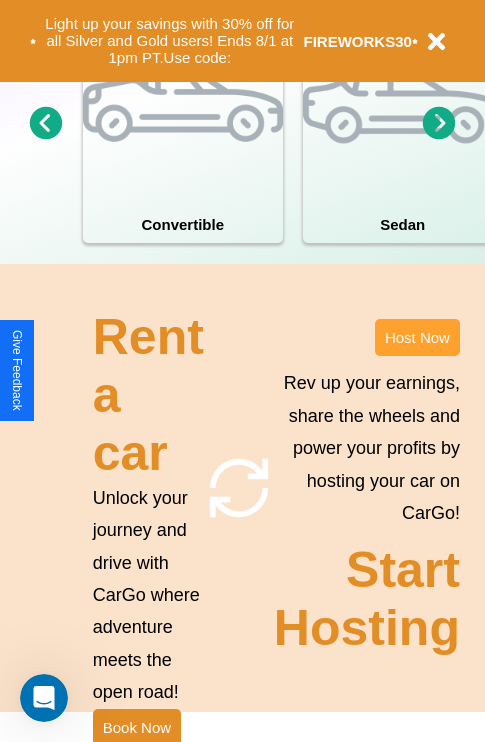 click on "Host Now" at bounding box center (417, 337) 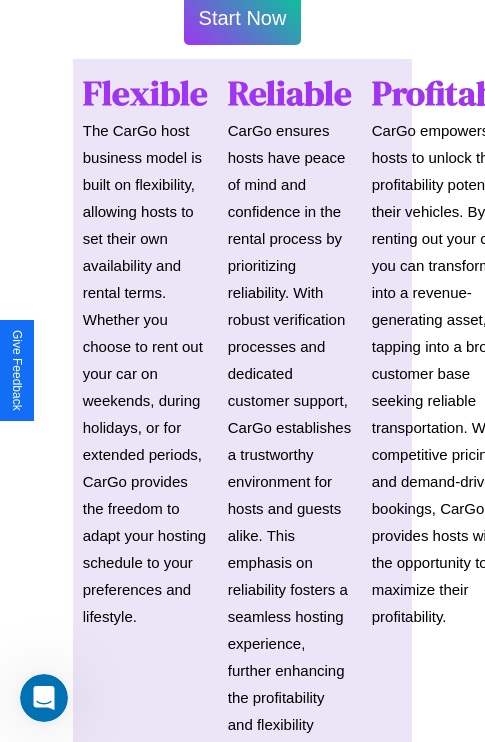 scroll, scrollTop: 3255, scrollLeft: 0, axis: vertical 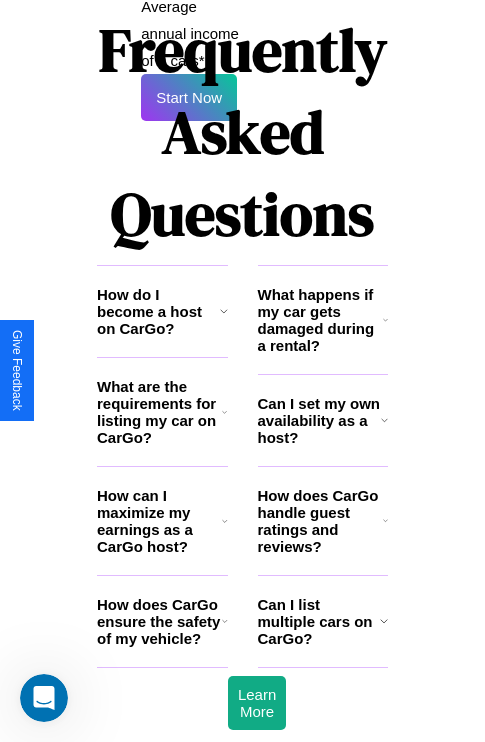 click 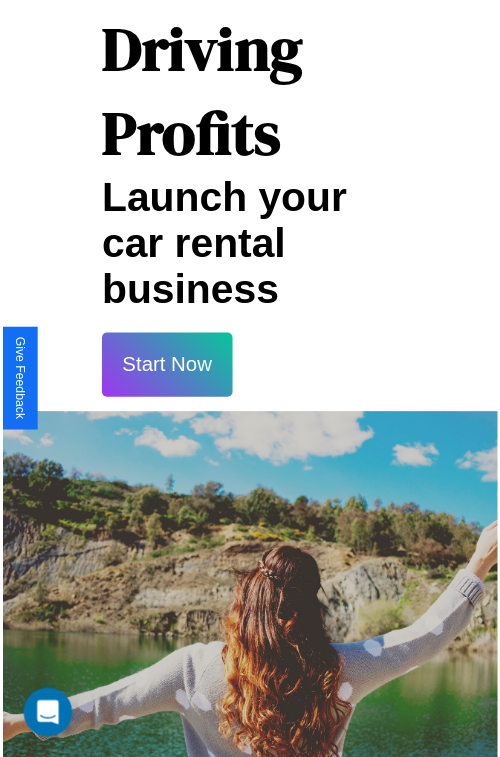 scroll, scrollTop: 35, scrollLeft: 0, axis: vertical 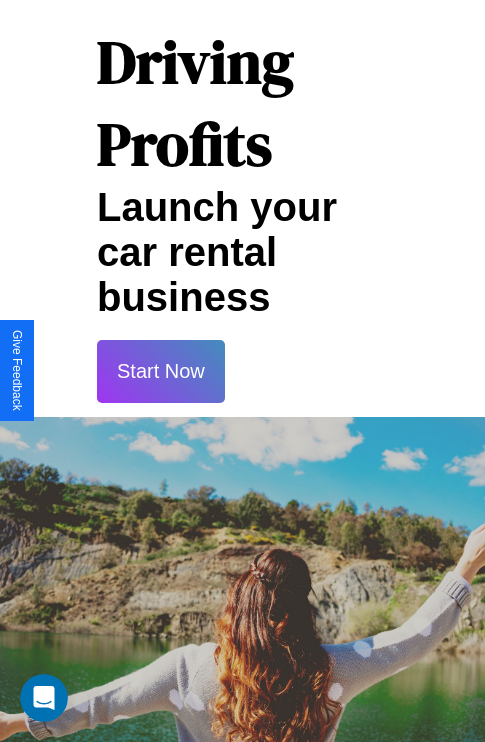 click on "Start Now" at bounding box center (161, 371) 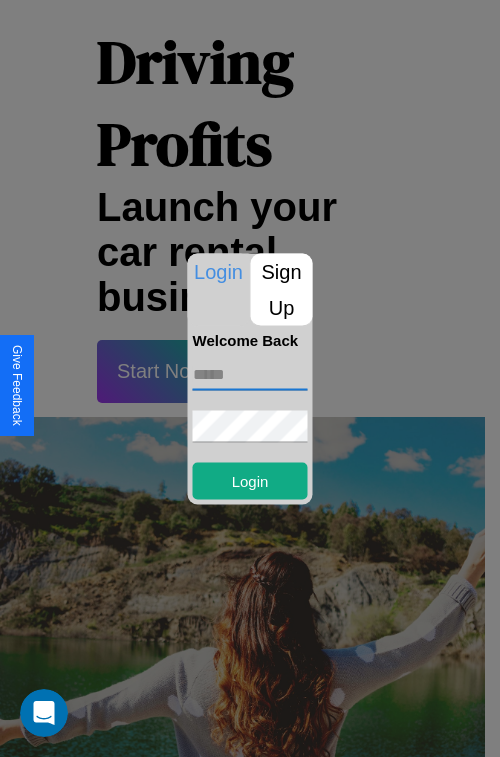 click at bounding box center (250, 374) 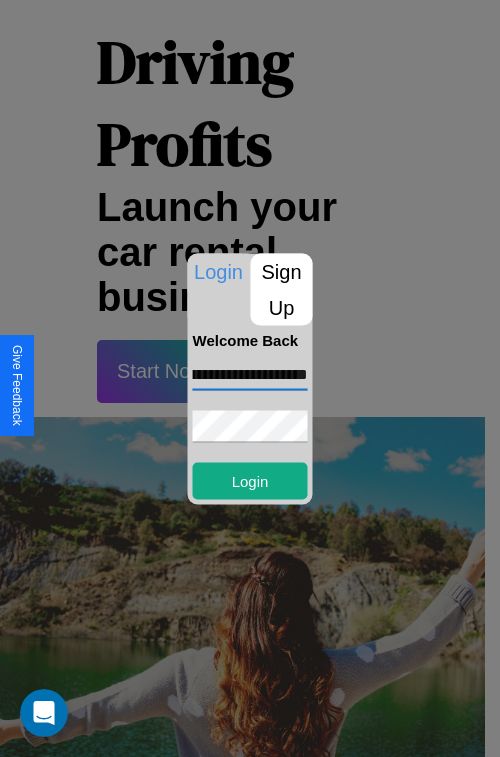 scroll, scrollTop: 0, scrollLeft: 95, axis: horizontal 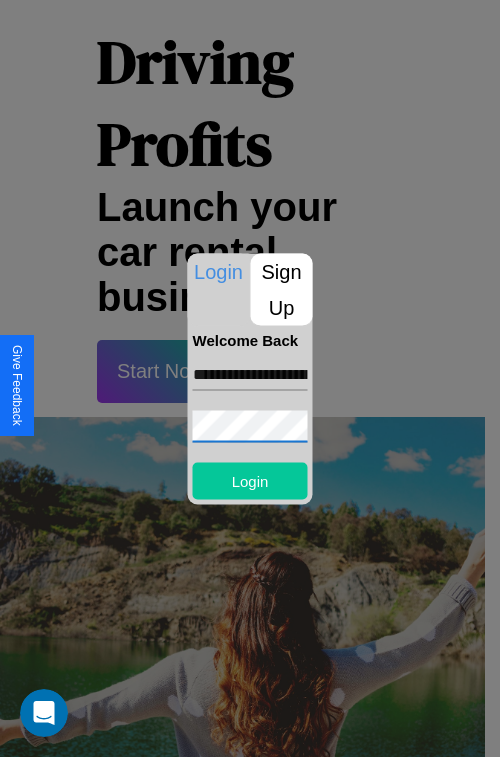 click on "Login" at bounding box center (250, 480) 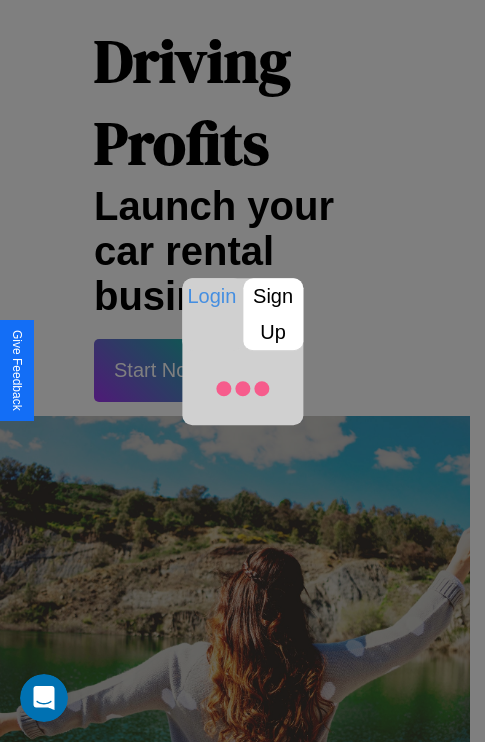 scroll, scrollTop: 0, scrollLeft: 0, axis: both 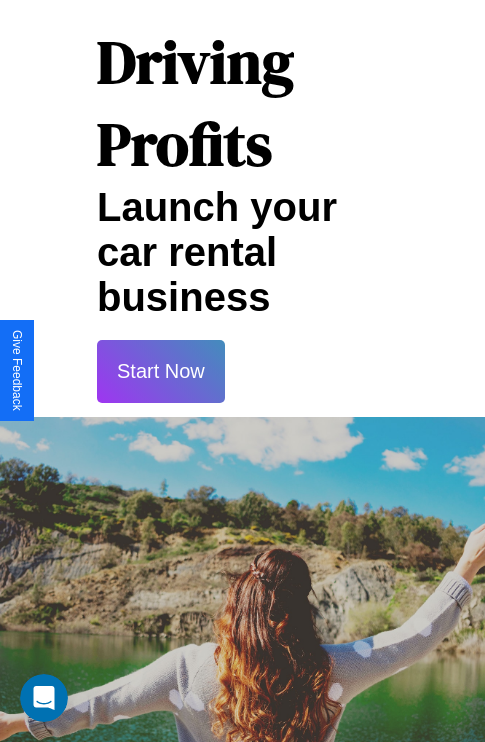click on "Start Now" at bounding box center [161, 371] 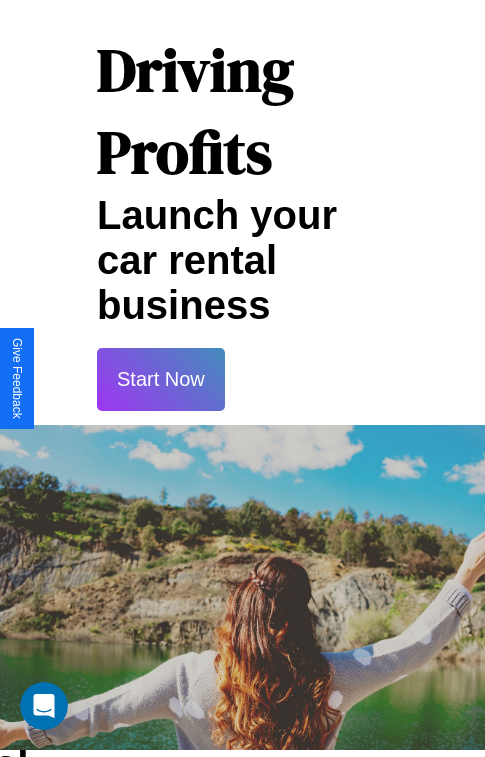 scroll, scrollTop: 0, scrollLeft: 0, axis: both 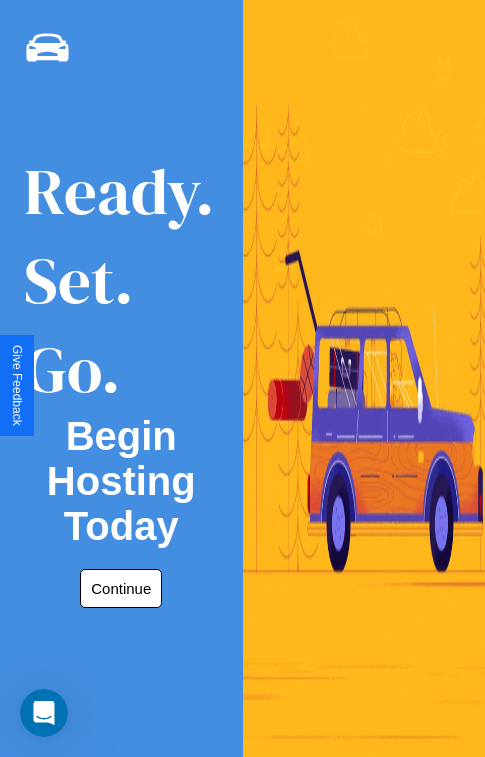 click on "Continue" at bounding box center (121, 588) 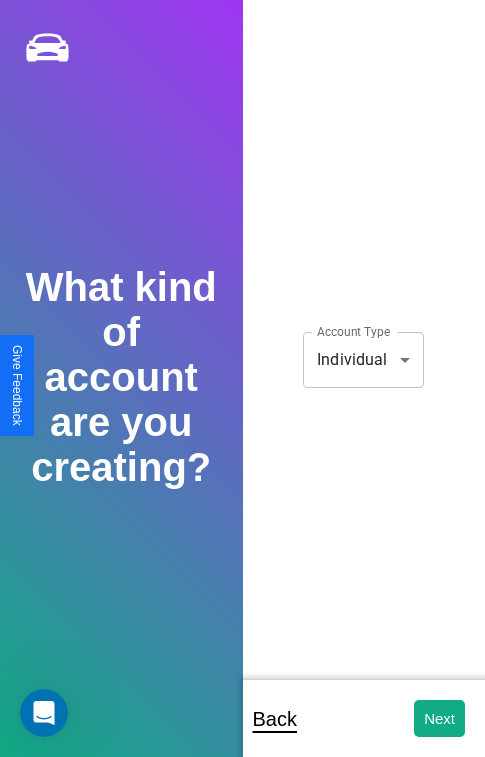 click on "**********" at bounding box center [242, 392] 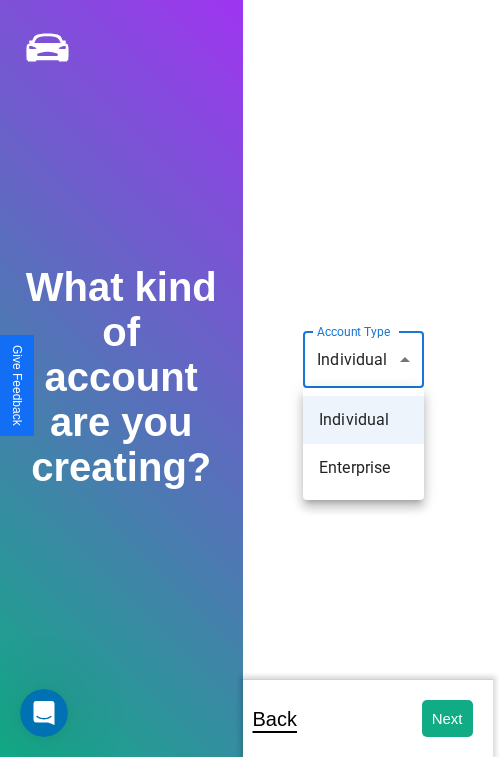 click on "Individual" at bounding box center (363, 420) 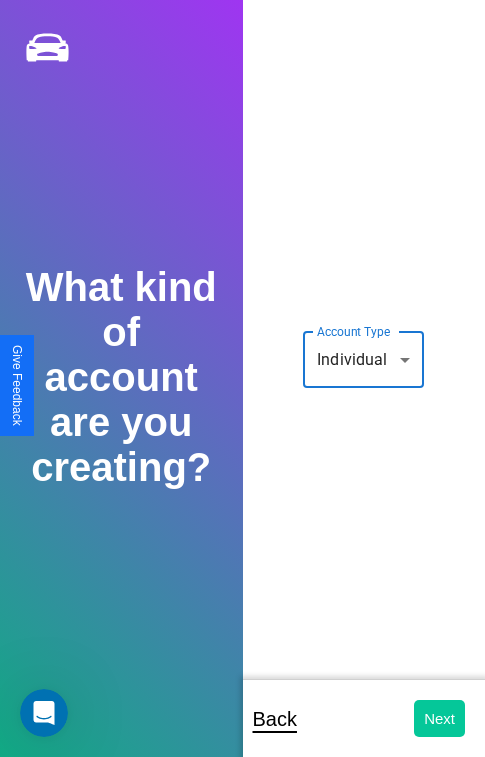 click on "Next" at bounding box center (439, 718) 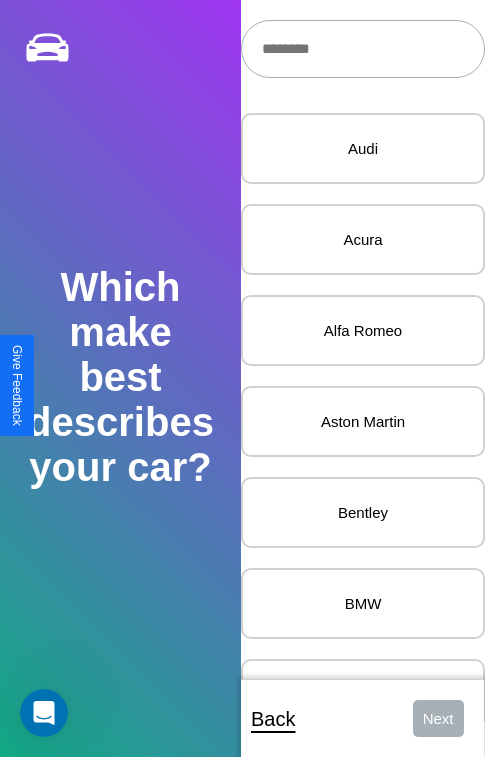 scroll, scrollTop: 27, scrollLeft: 0, axis: vertical 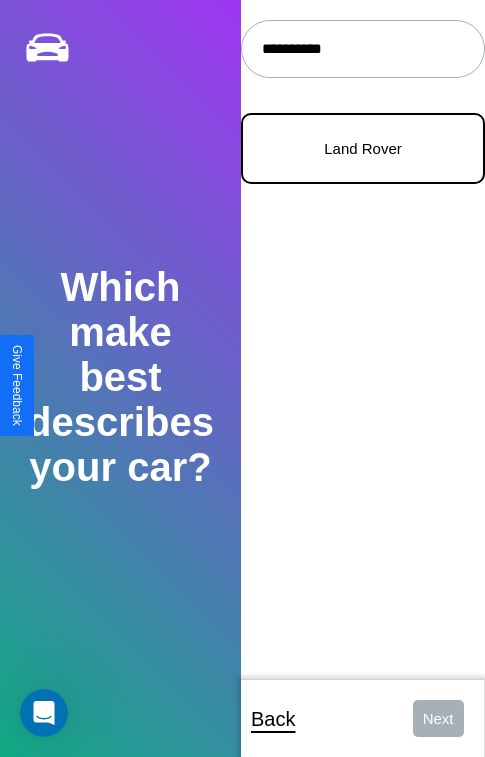 type on "**********" 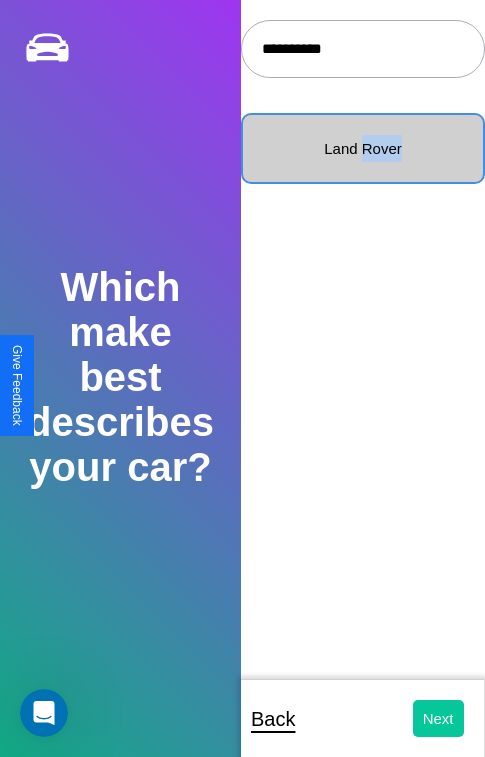 click on "Next" at bounding box center (438, 718) 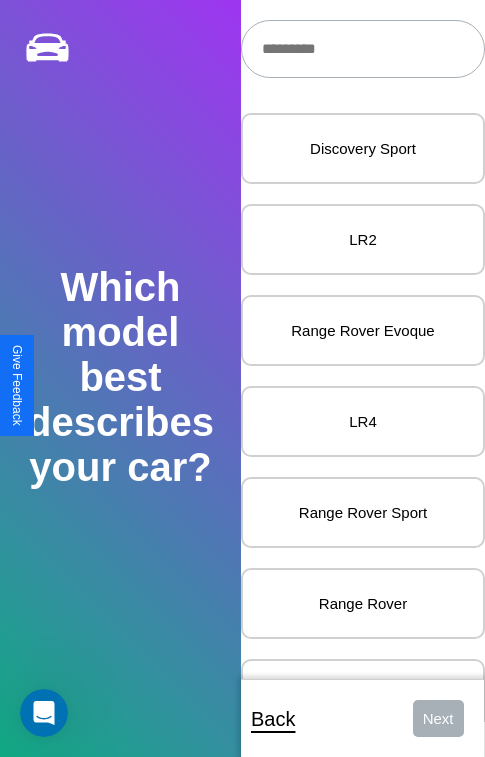 click at bounding box center (363, 49) 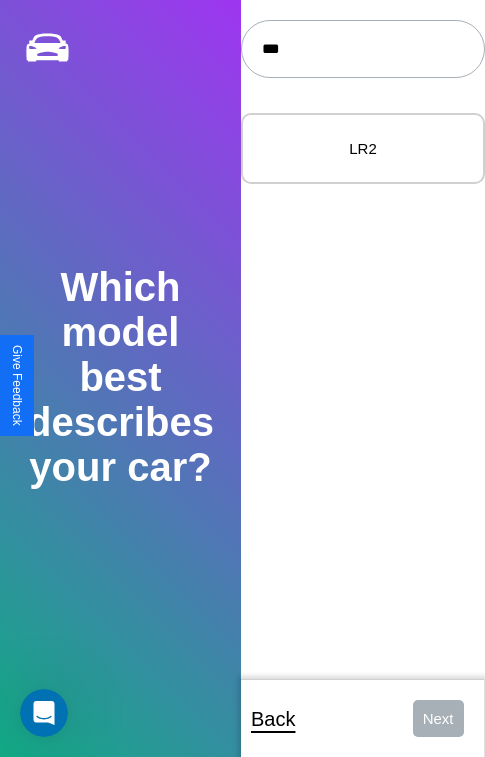 type on "***" 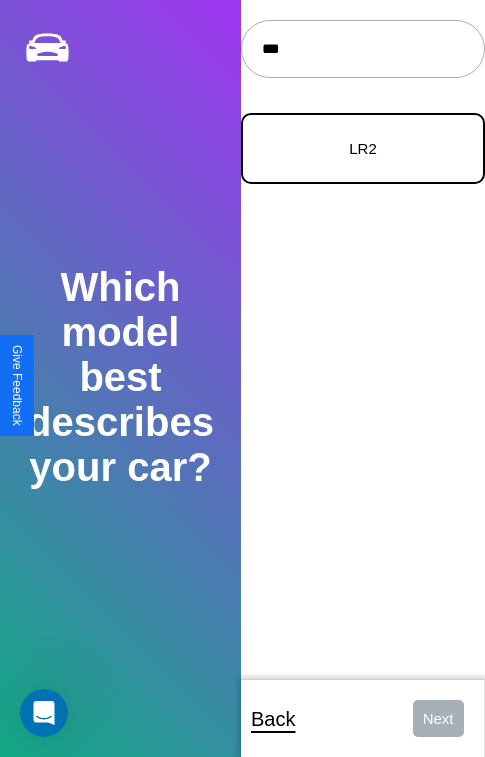 click on "LR2" at bounding box center (363, 148) 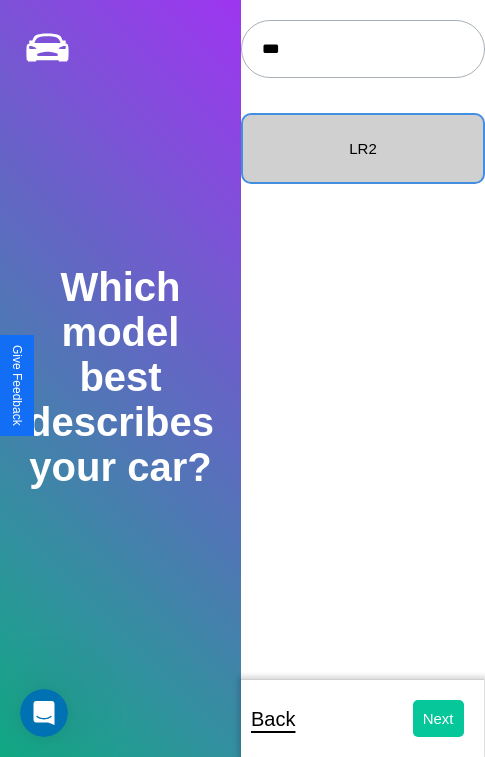 click on "Next" at bounding box center (438, 718) 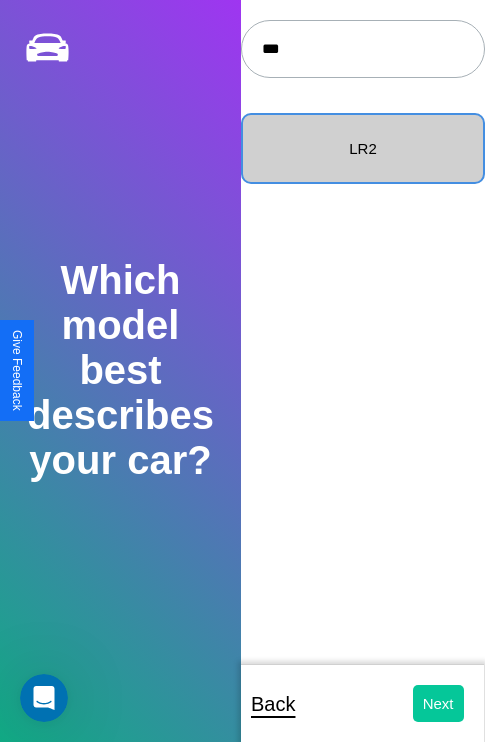 select on "*****" 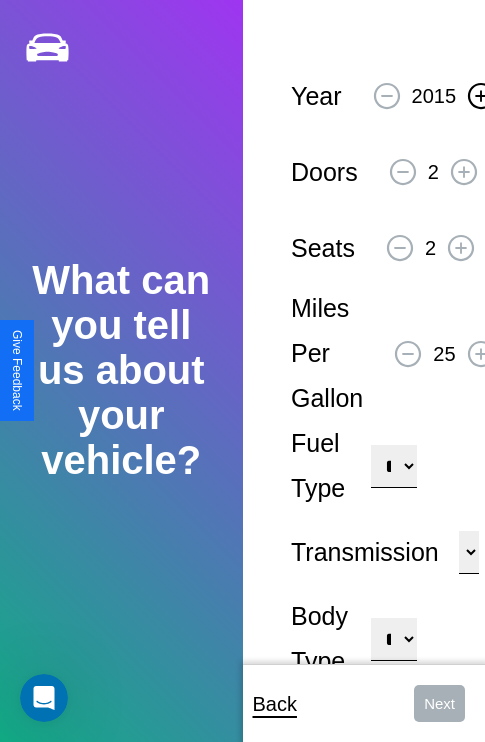 click 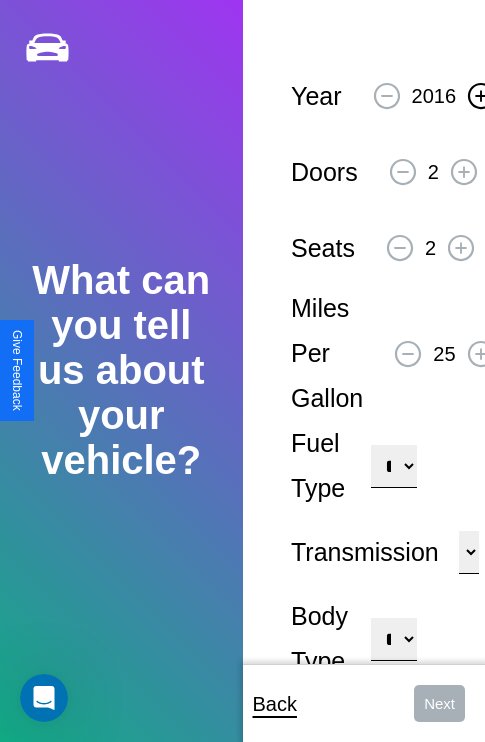 click 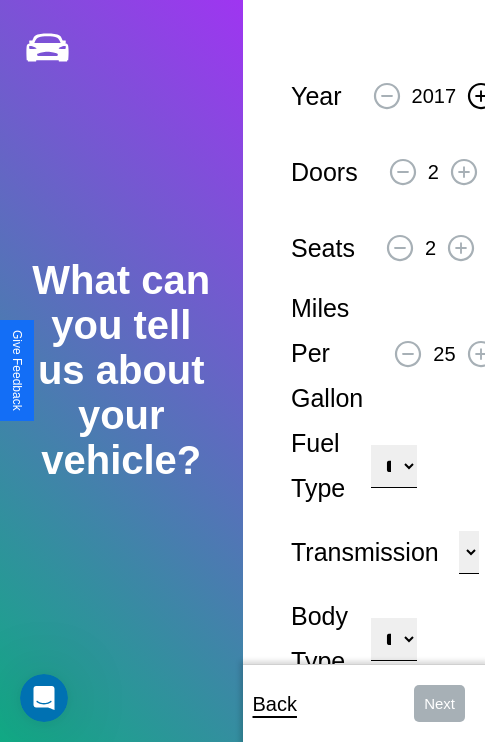 click 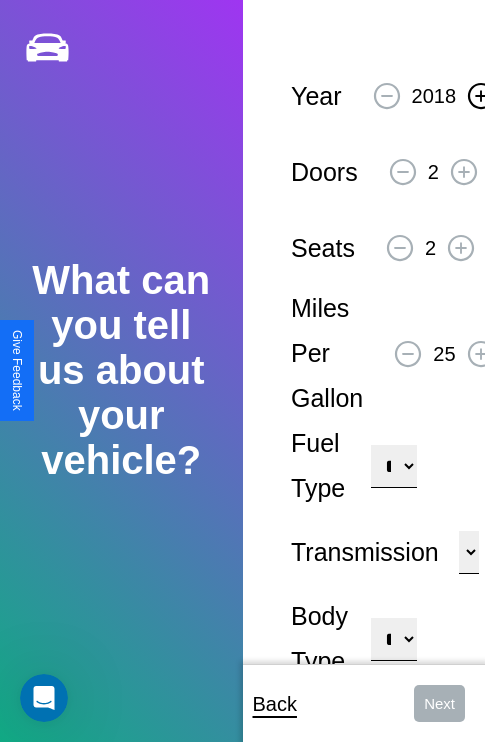 click 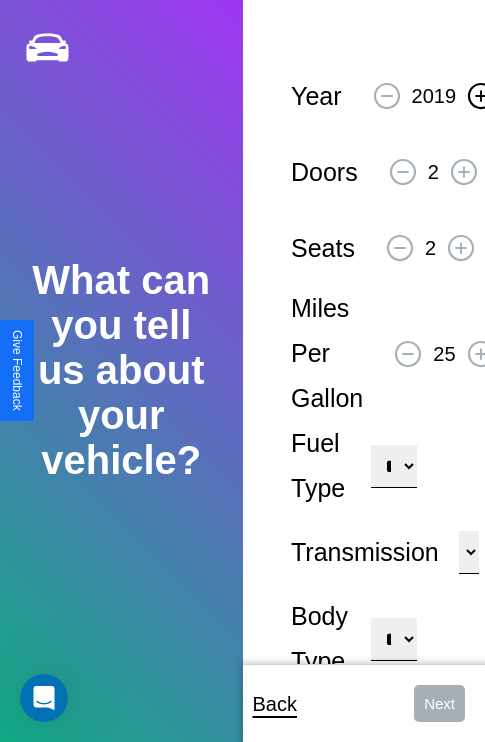 click 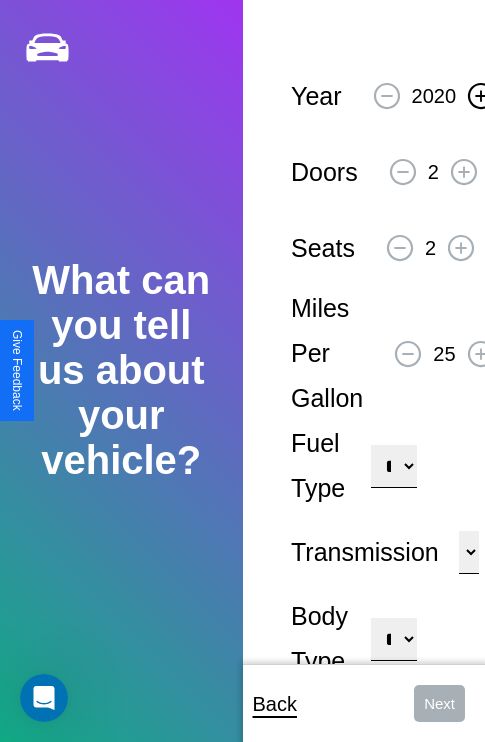 click 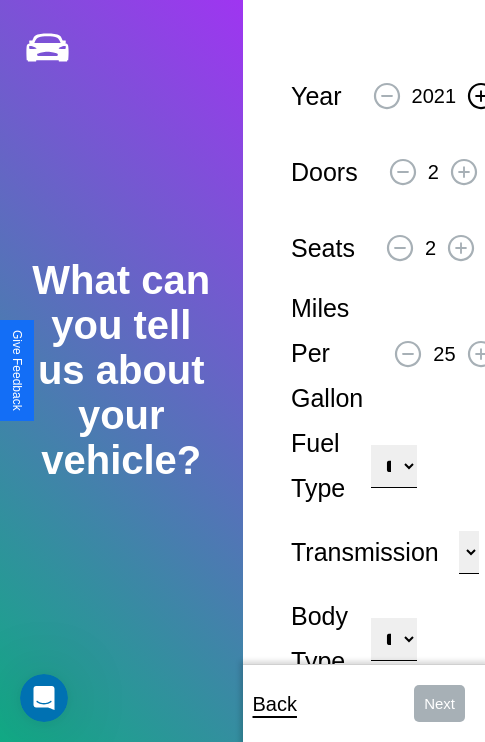 click 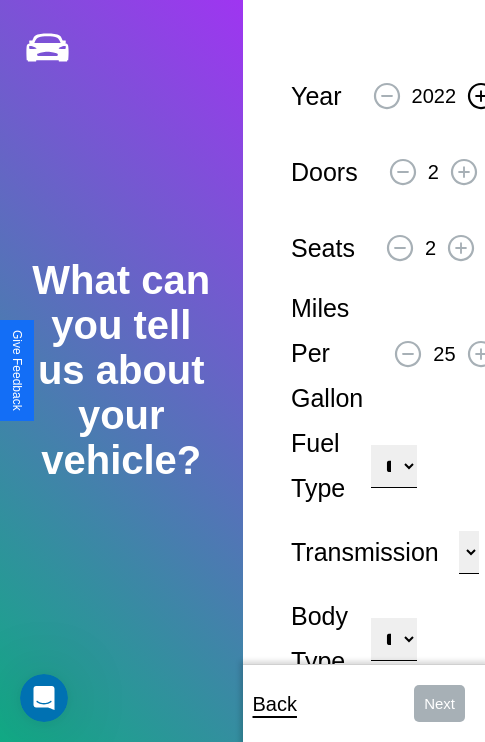 click 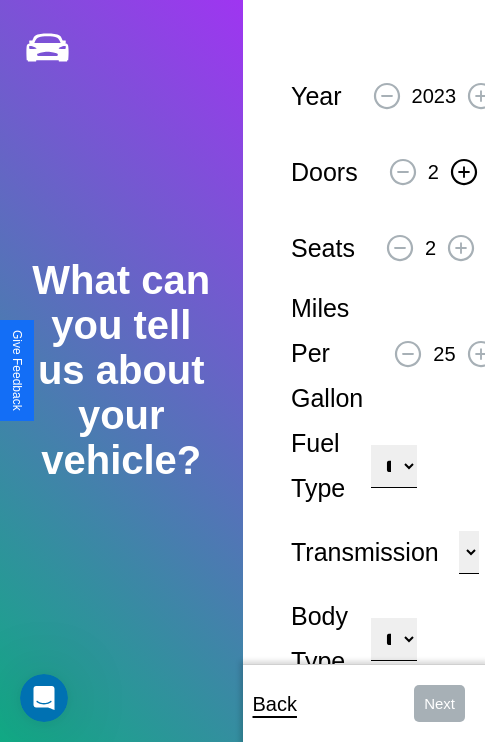 click 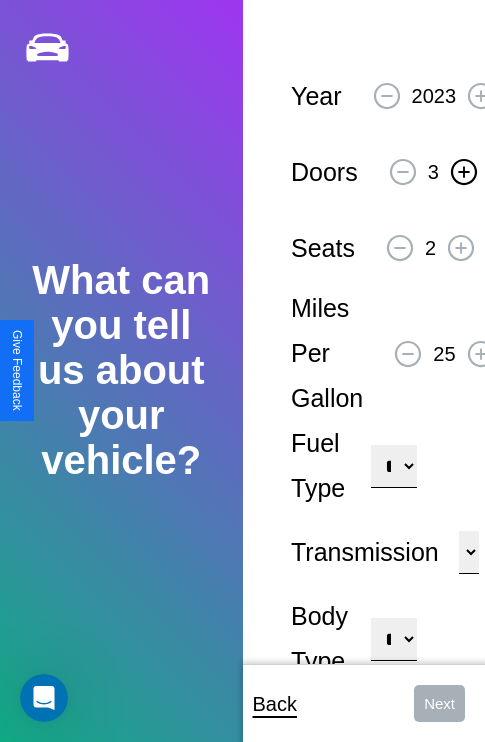 click 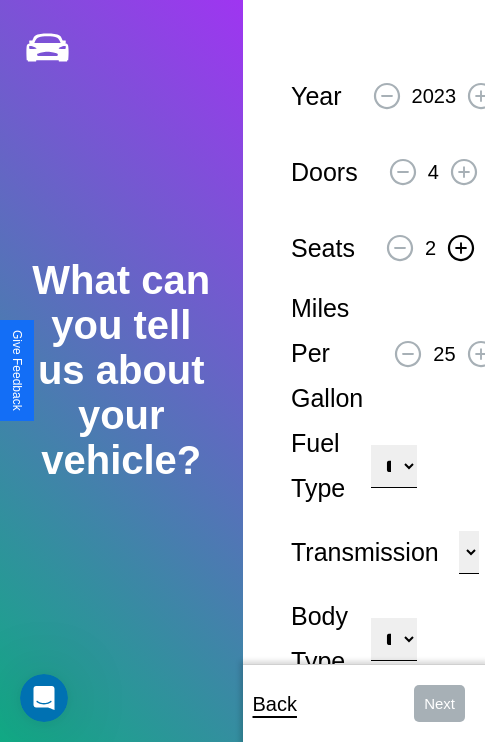 click 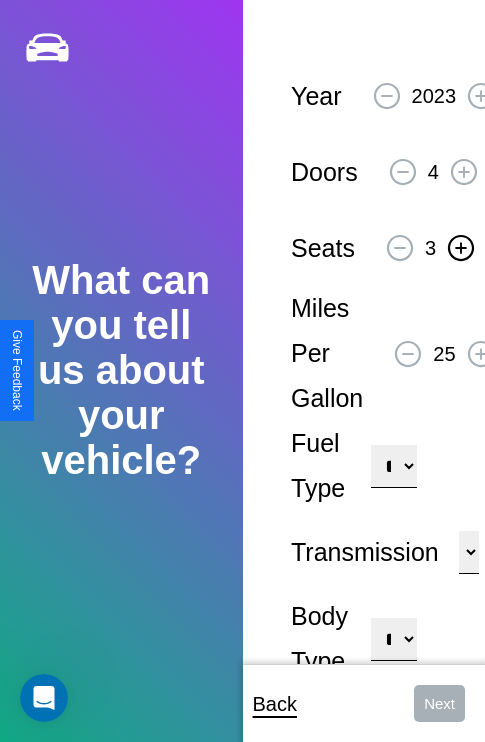 click 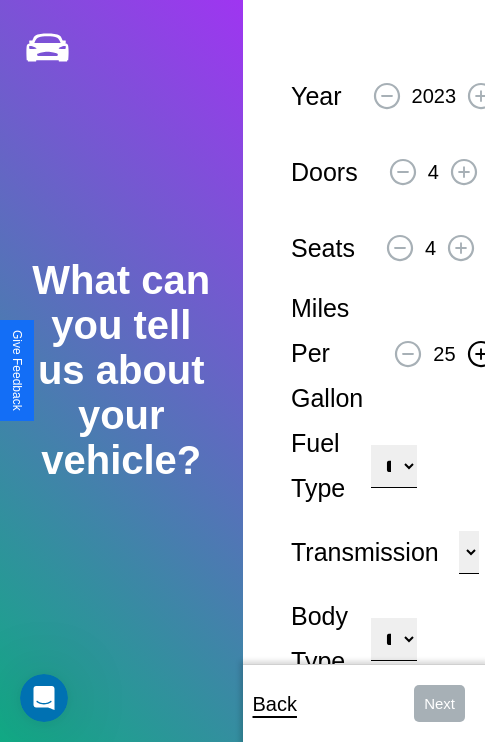 click 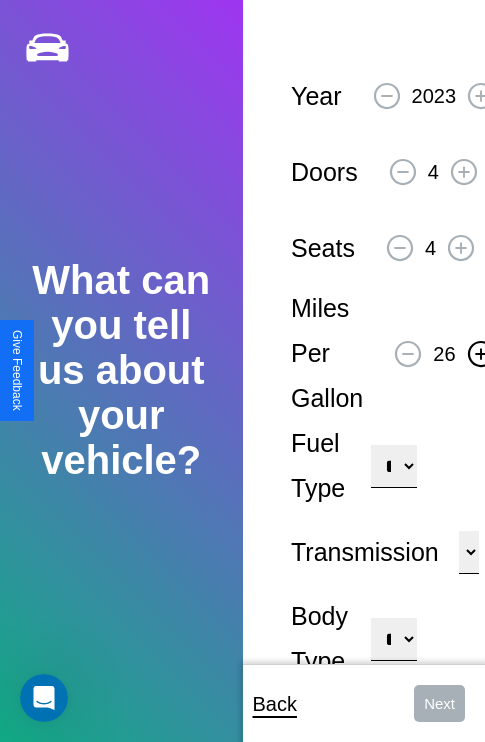 click 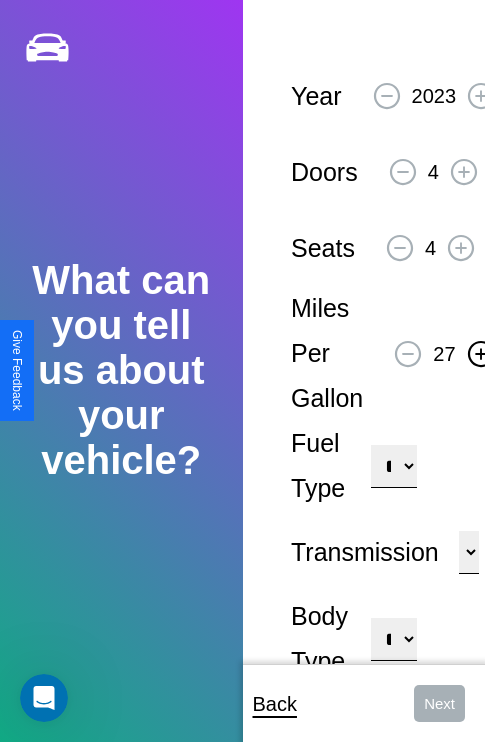 click 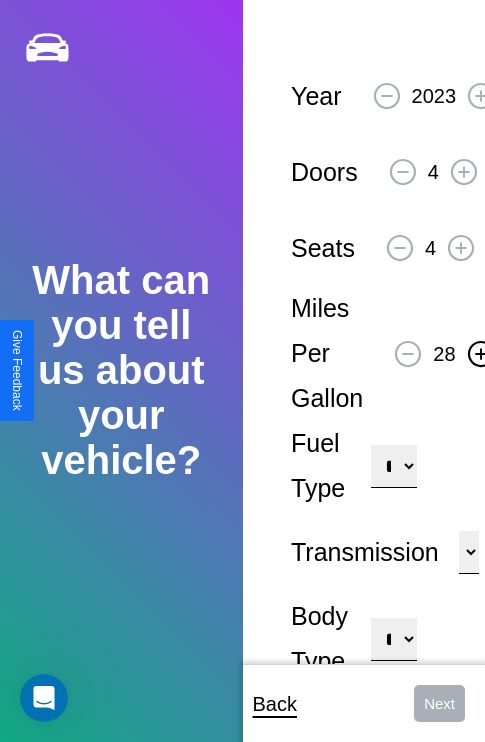 click 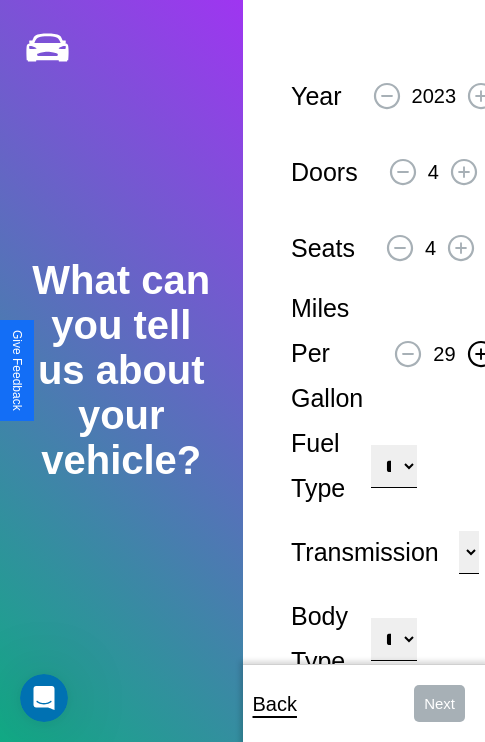 click 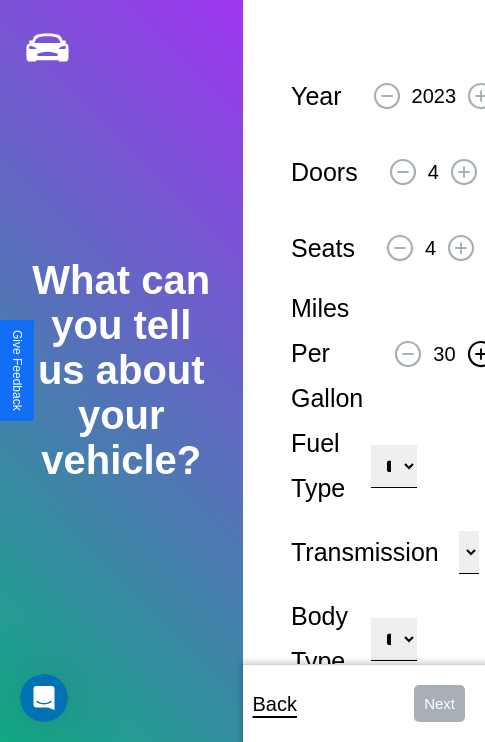 click 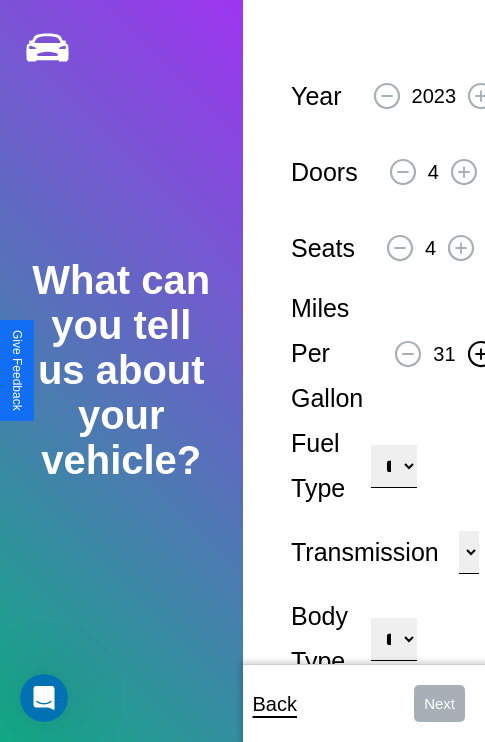 click 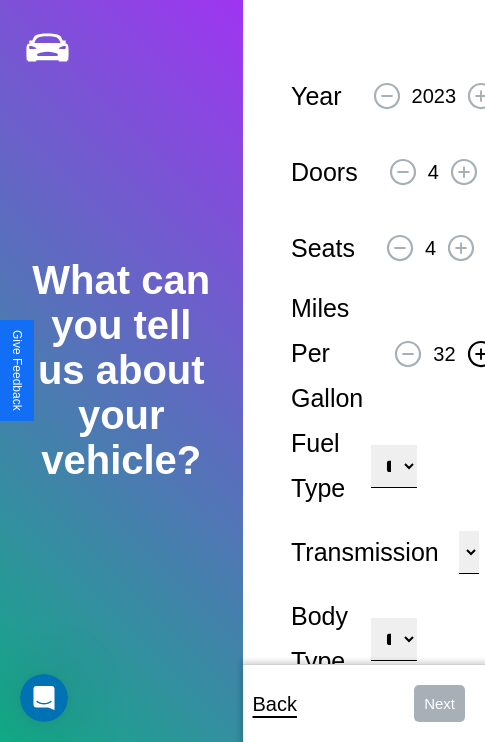 click 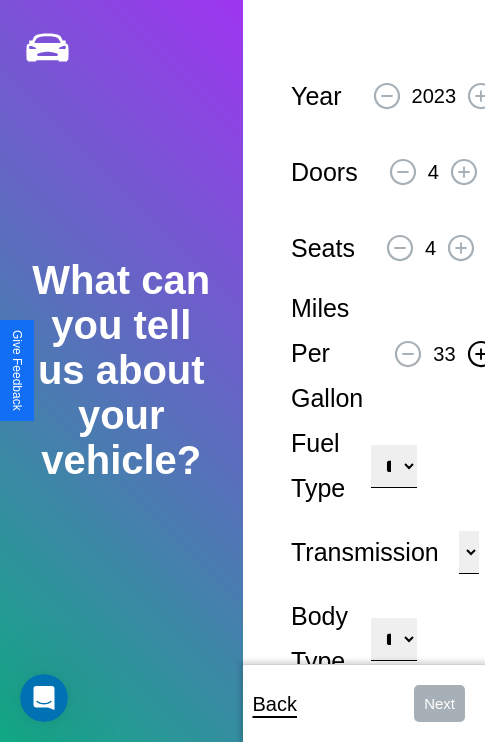 click 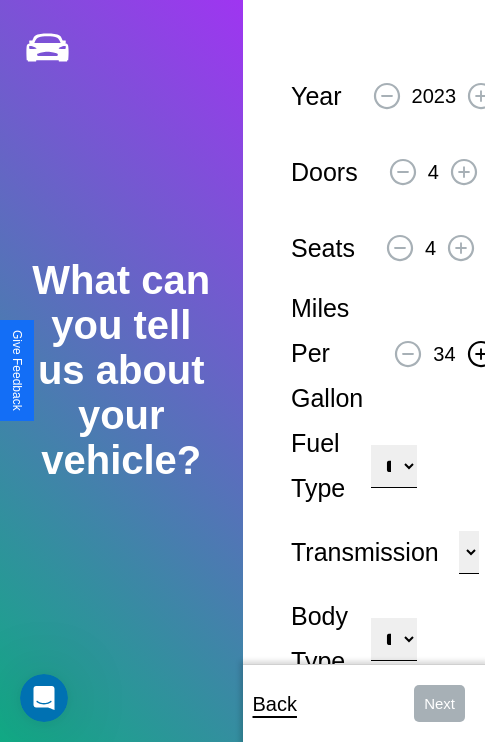 click 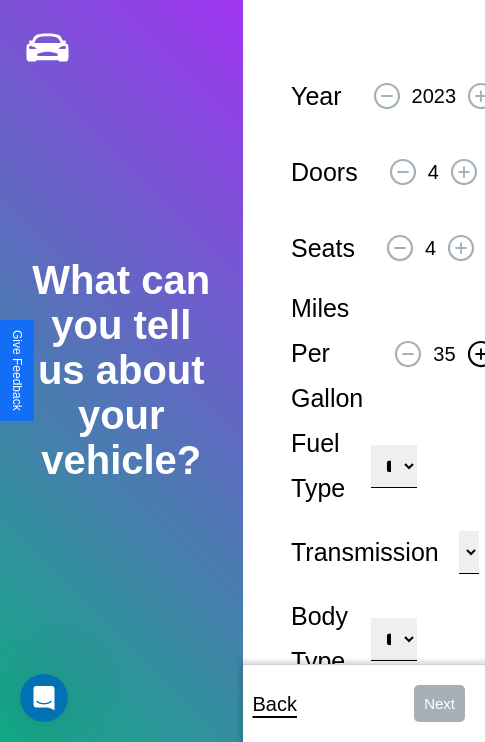 click on "**********" at bounding box center [393, 466] 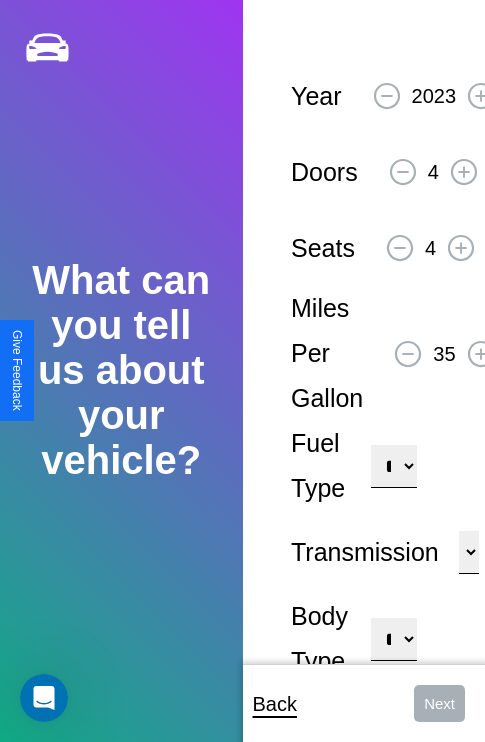 select on "***" 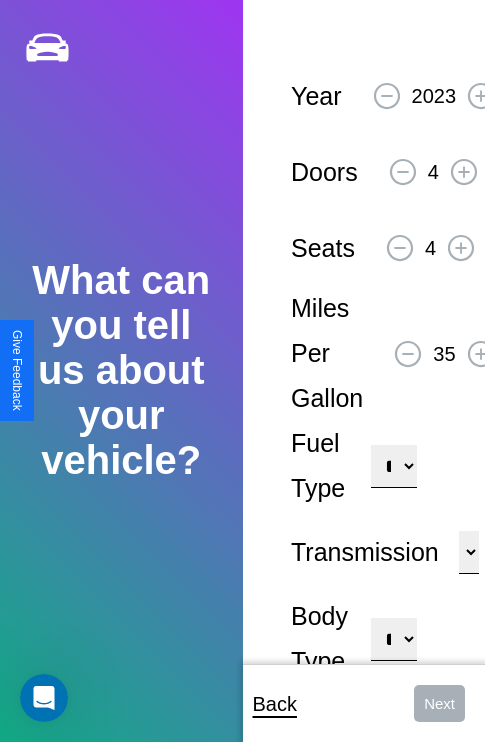 click on "****** ********* ******" at bounding box center (469, 552) 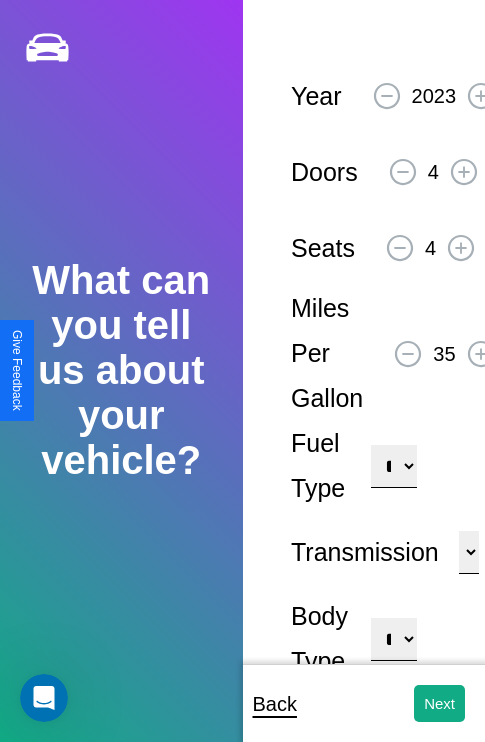 click on "**********" at bounding box center [393, 639] 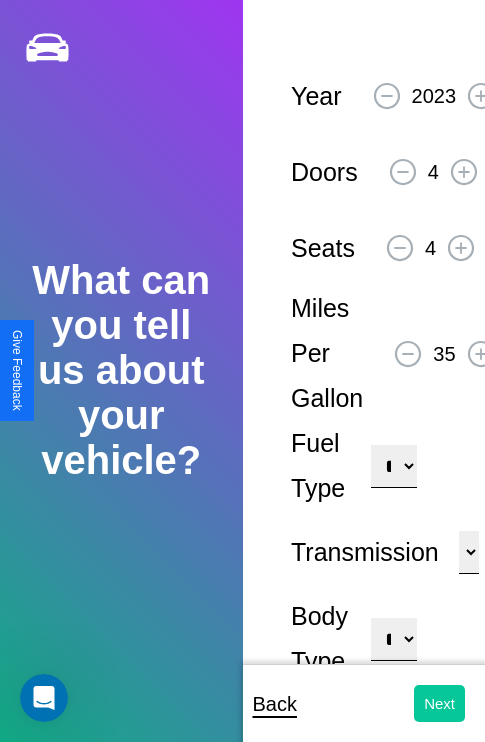 click on "Next" at bounding box center [439, 703] 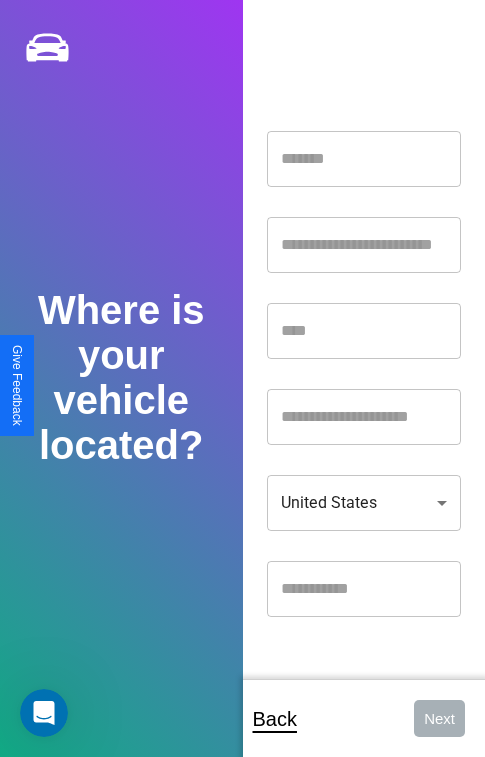 click at bounding box center (364, 159) 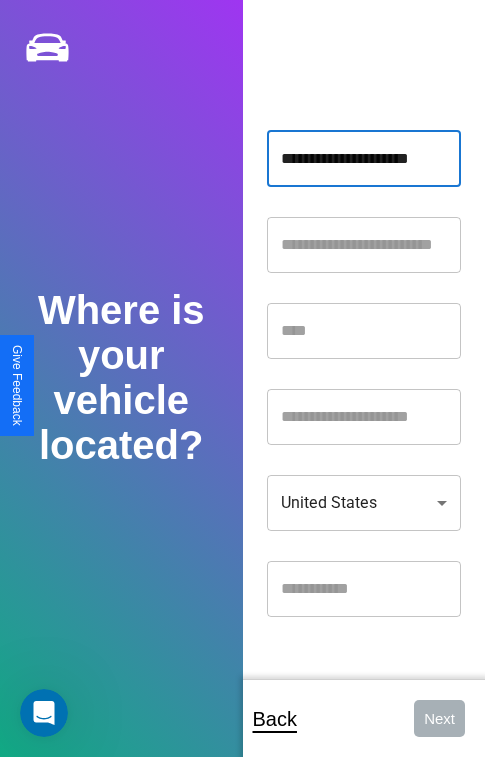 type on "**********" 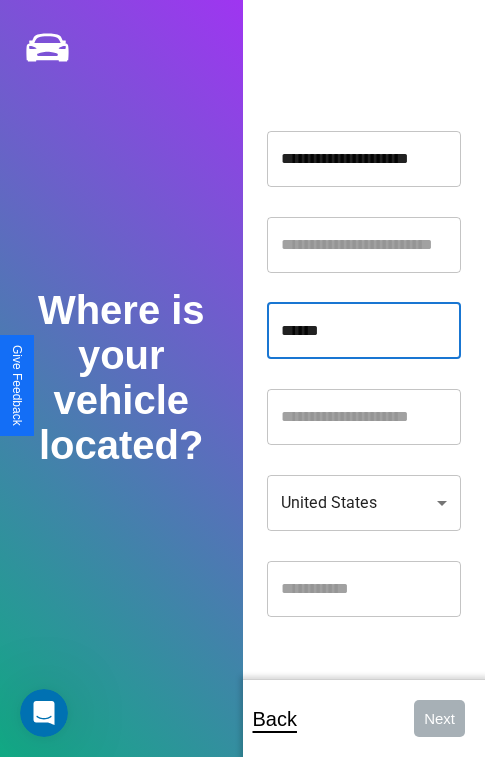 type on "******" 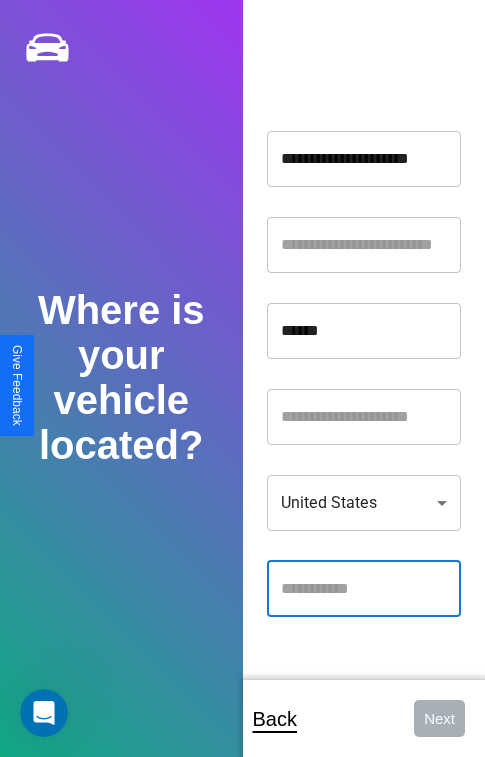 click at bounding box center [364, 589] 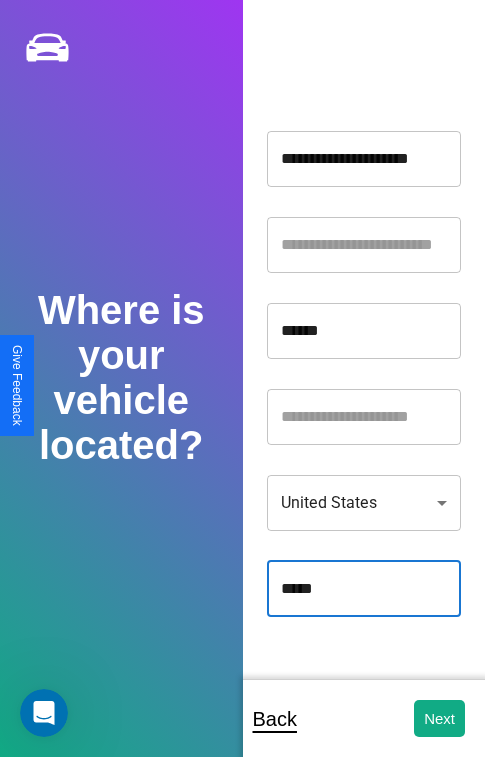 type on "*****" 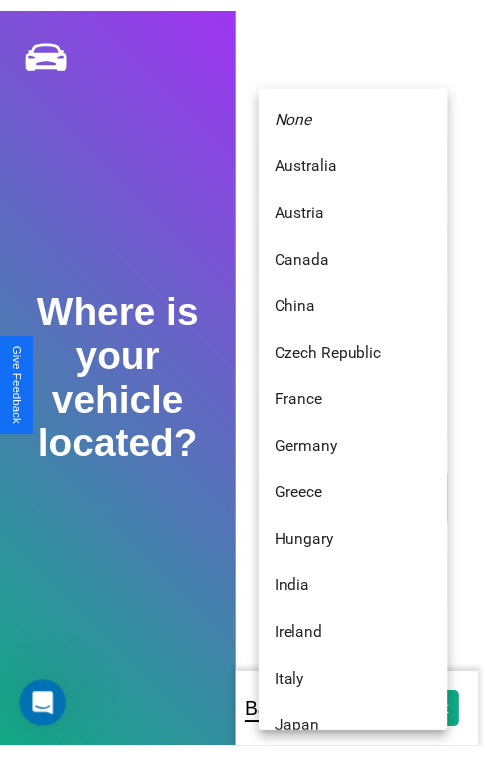 scroll, scrollTop: 459, scrollLeft: 0, axis: vertical 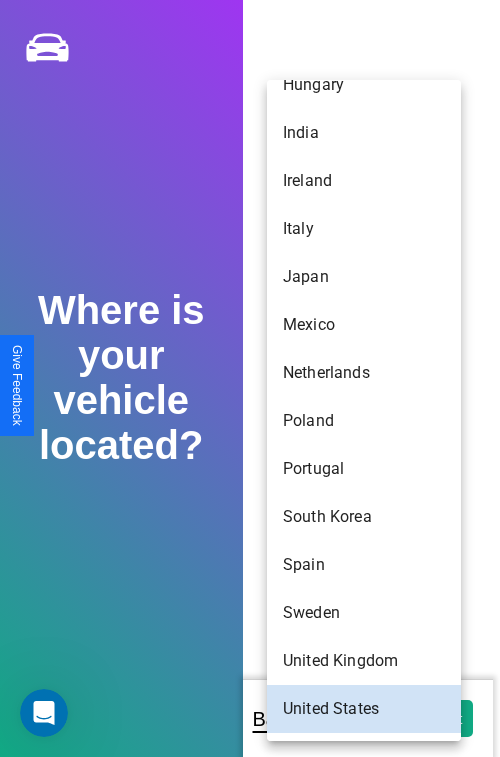 click on "Portugal" at bounding box center [364, 469] 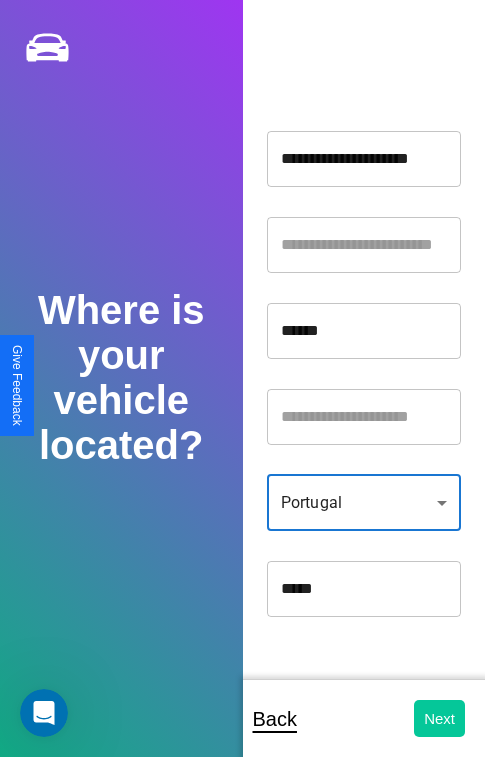 click on "Next" at bounding box center [439, 718] 